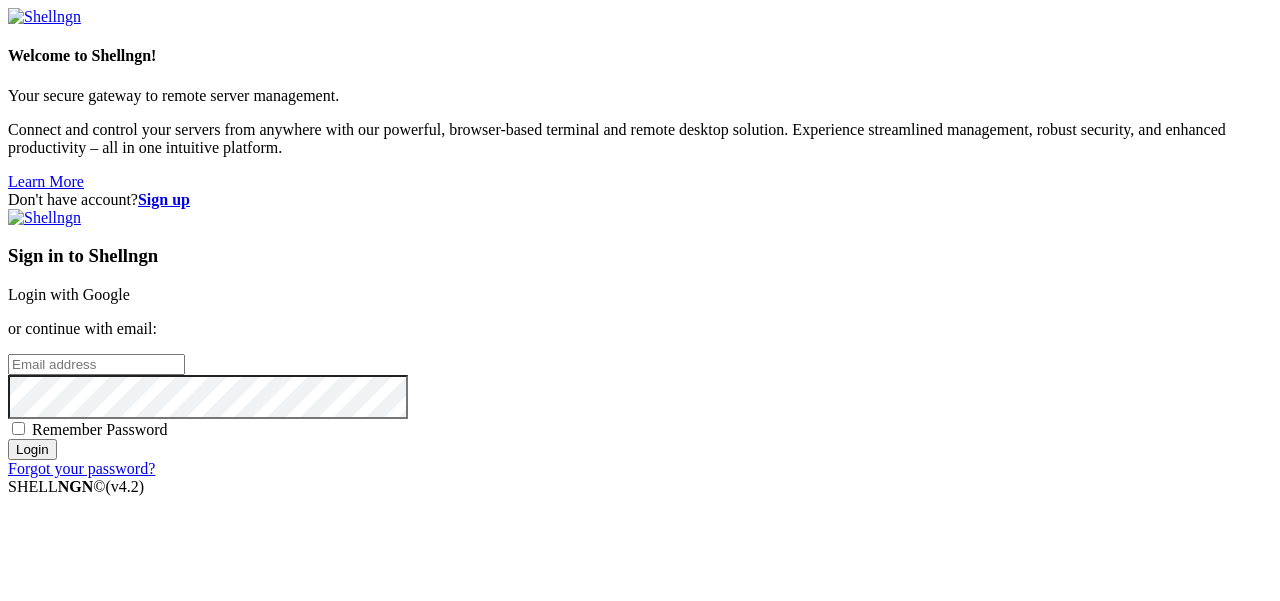 scroll, scrollTop: 0, scrollLeft: 0, axis: both 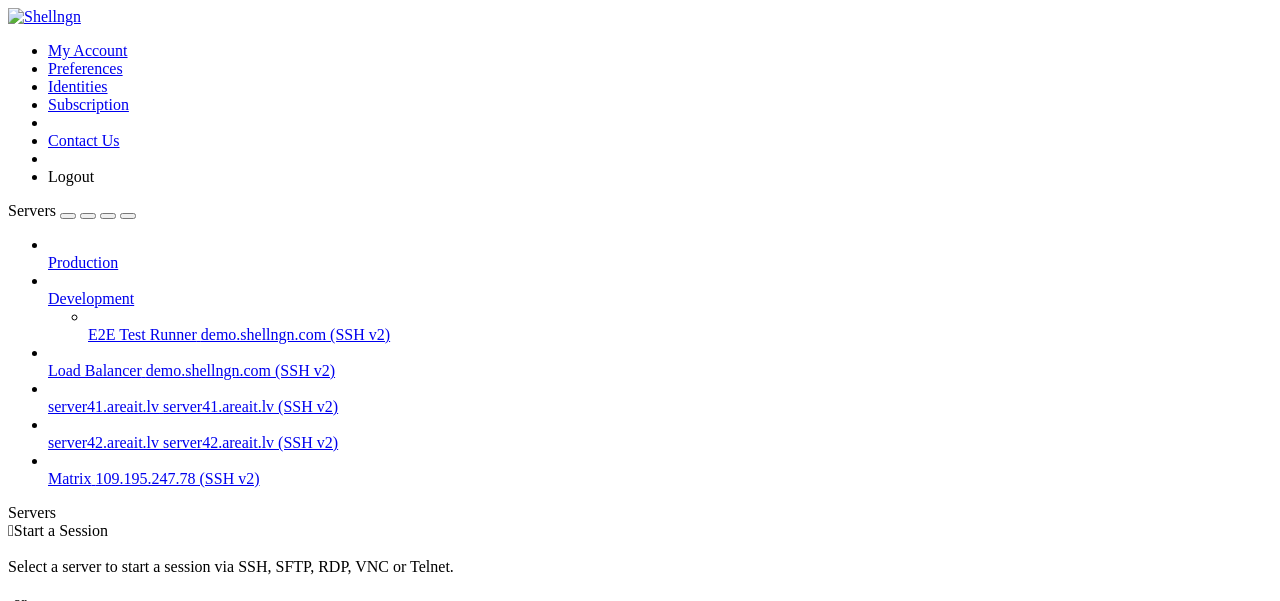click on "Matrix" at bounding box center [70, 478] 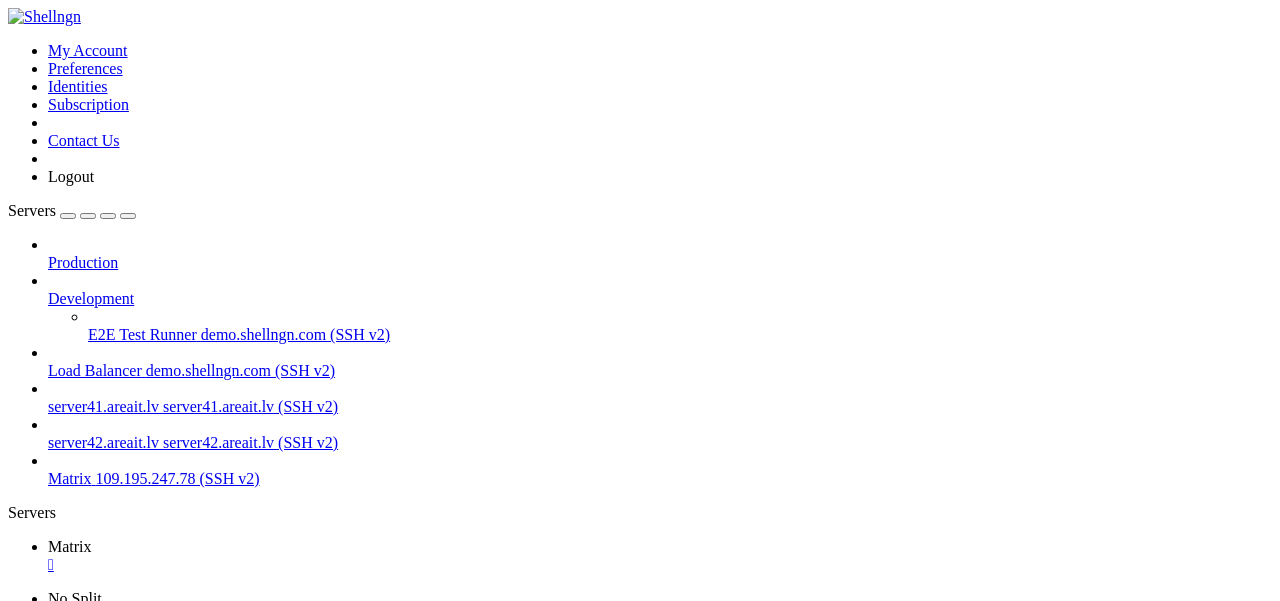 scroll, scrollTop: 0, scrollLeft: 0, axis: both 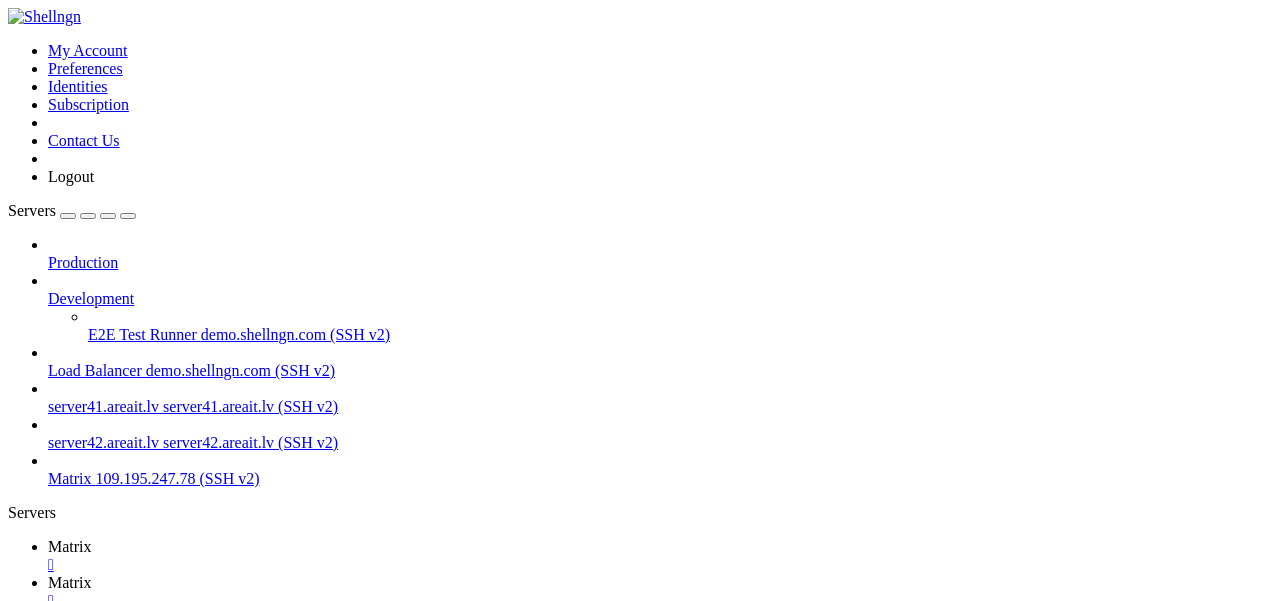 click on "  .." at bounding box center (18, 1022) 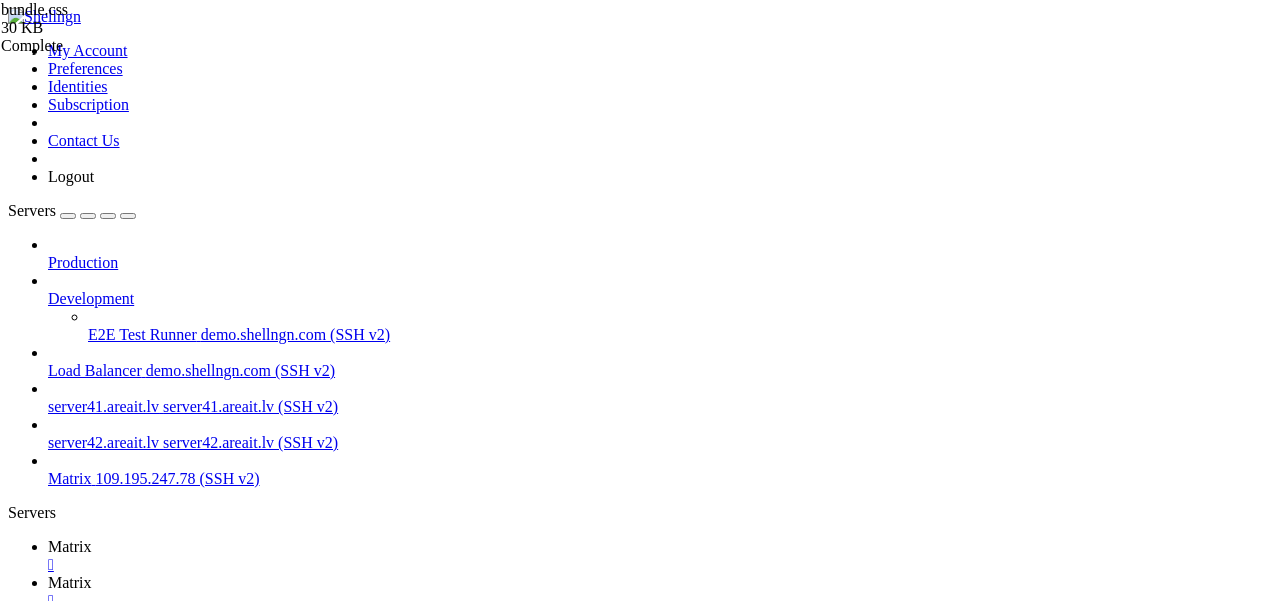 scroll, scrollTop: 0, scrollLeft: 5811, axis: horizontal 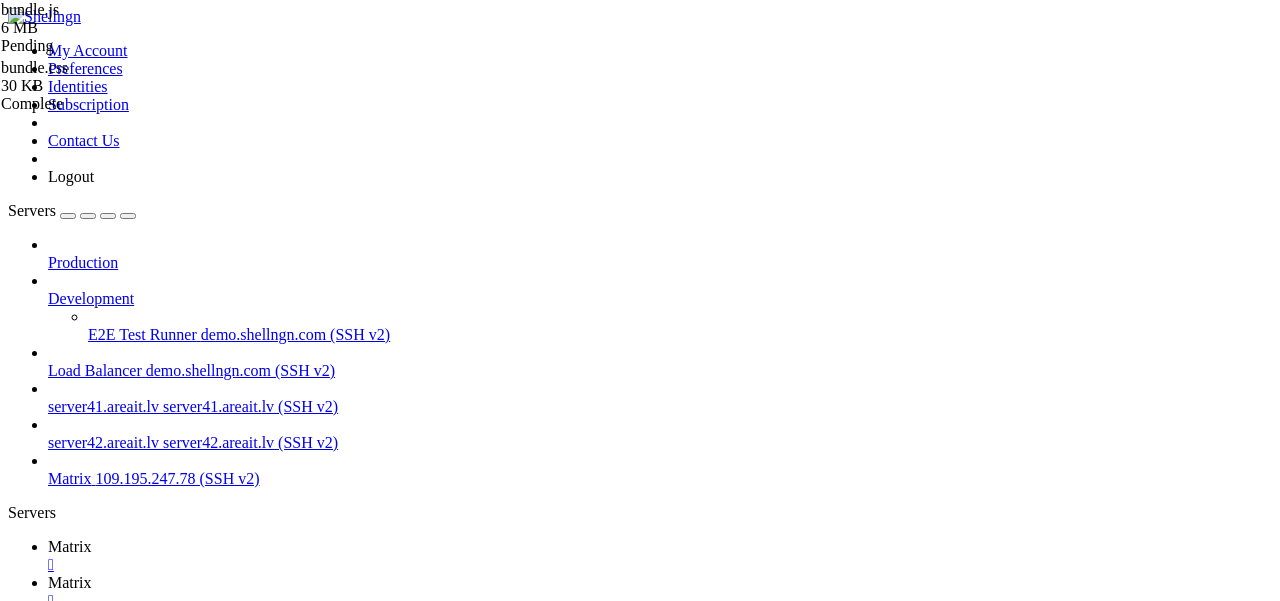 click on "Reconnect" at bounding box center [48, 1524] 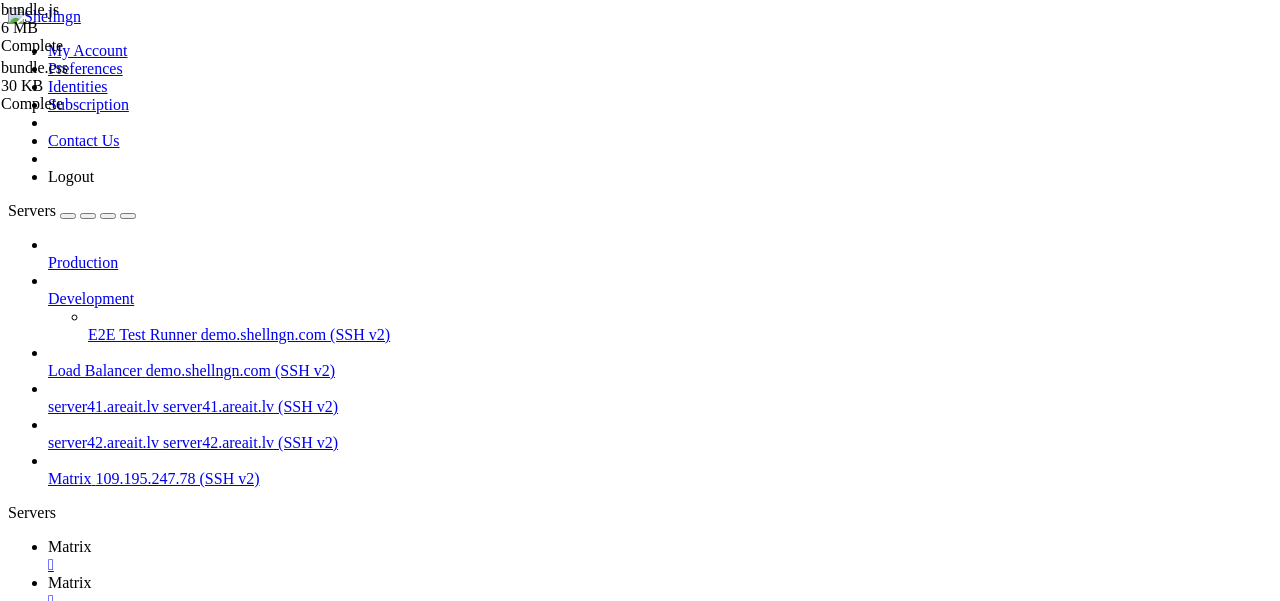 scroll, scrollTop: 0, scrollLeft: 5785, axis: horizontal 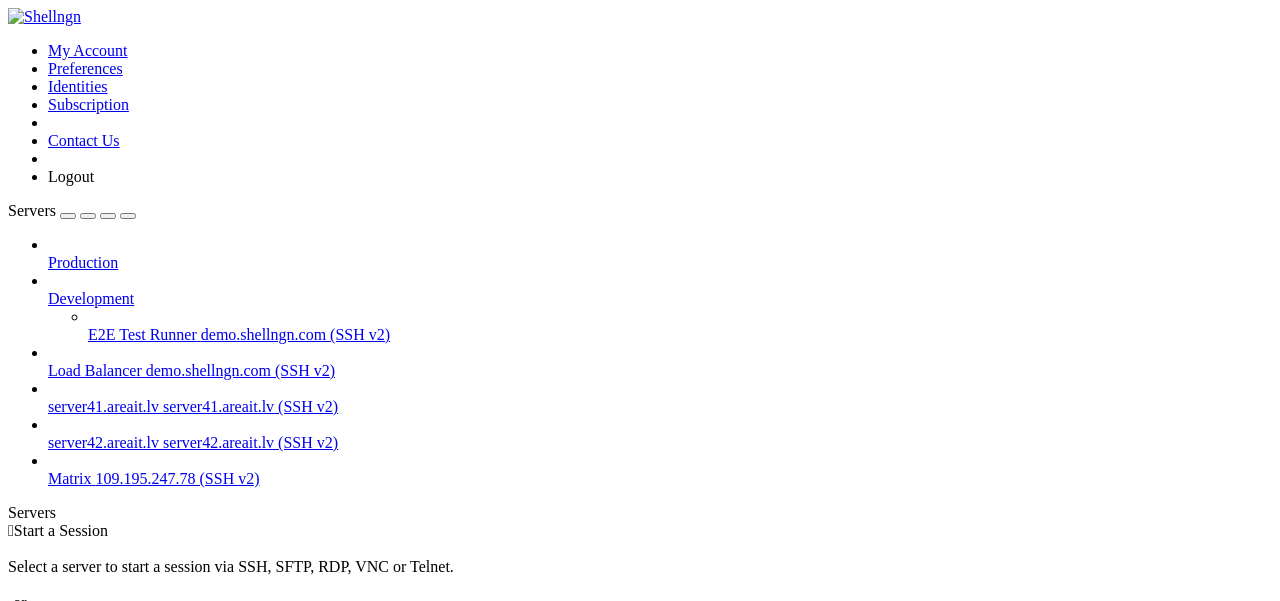 click on "109.195.247.78 (SSH v2)" at bounding box center [178, 478] 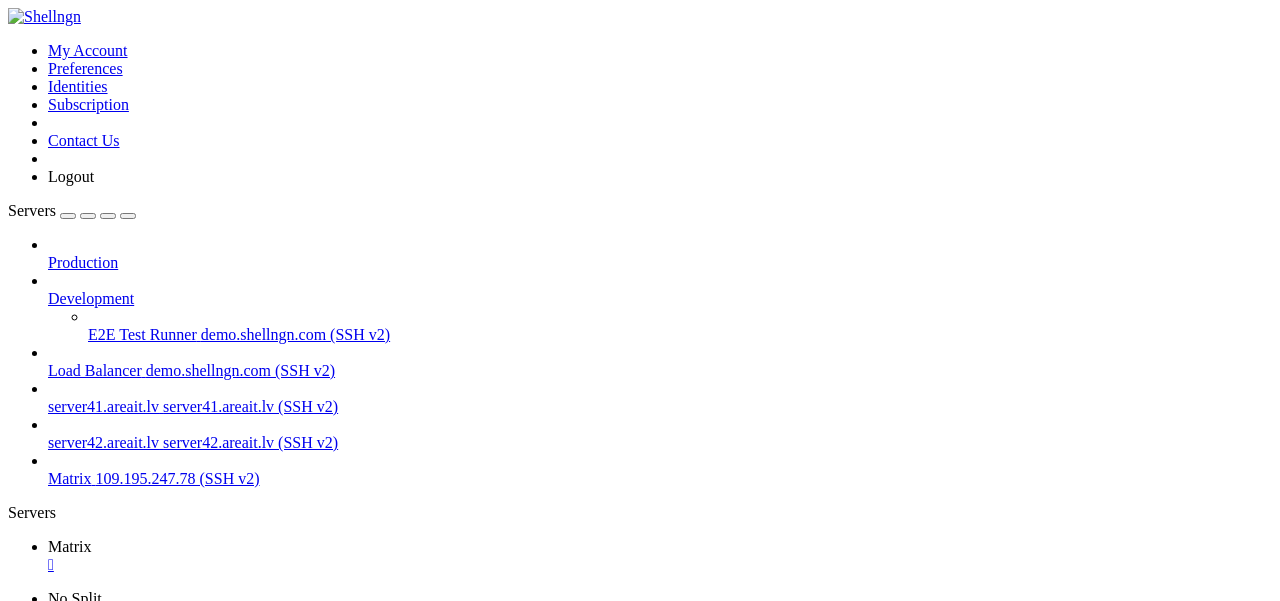 click at bounding box center (16, 887) 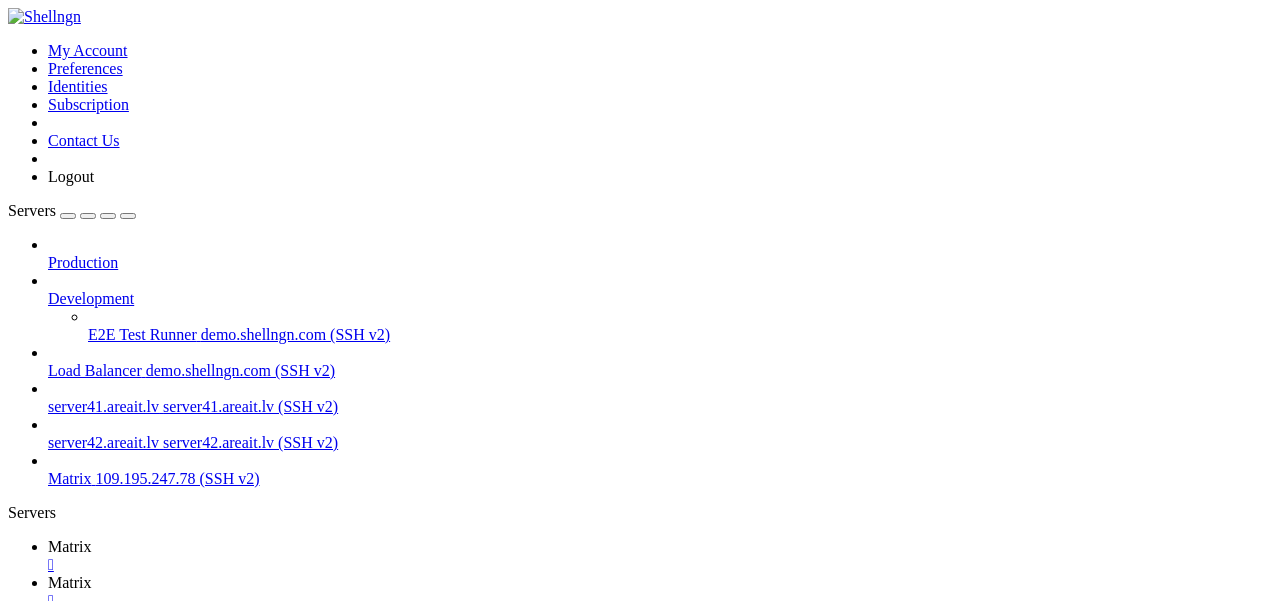 scroll, scrollTop: 0, scrollLeft: 0, axis: both 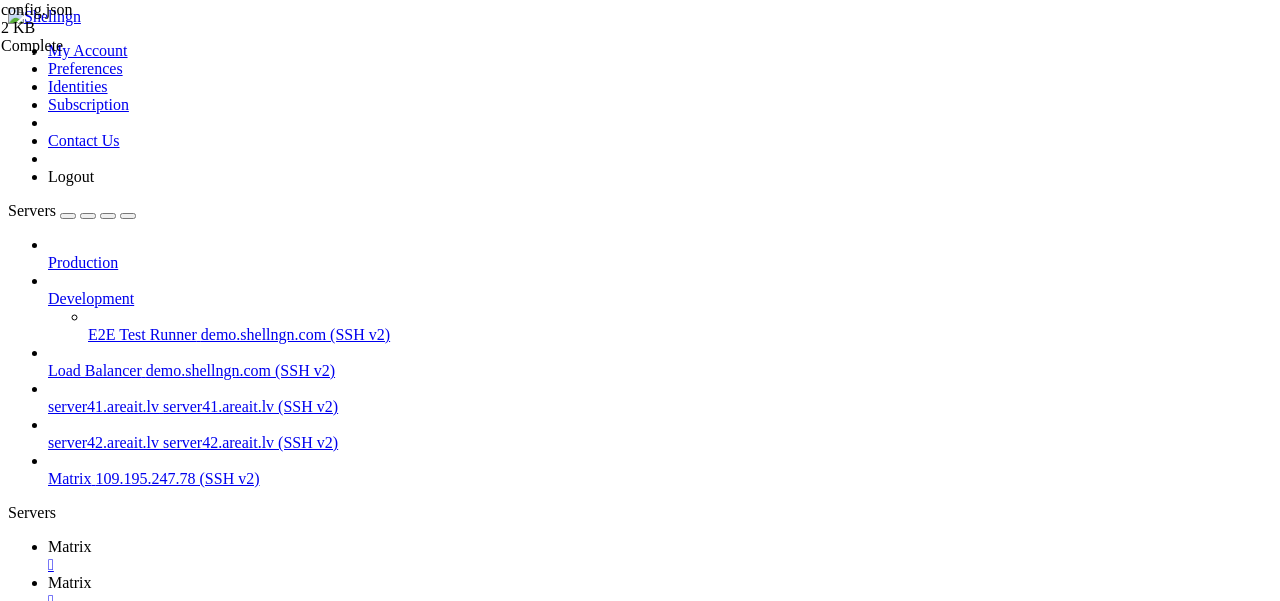 click at bounding box center (56, 1559) 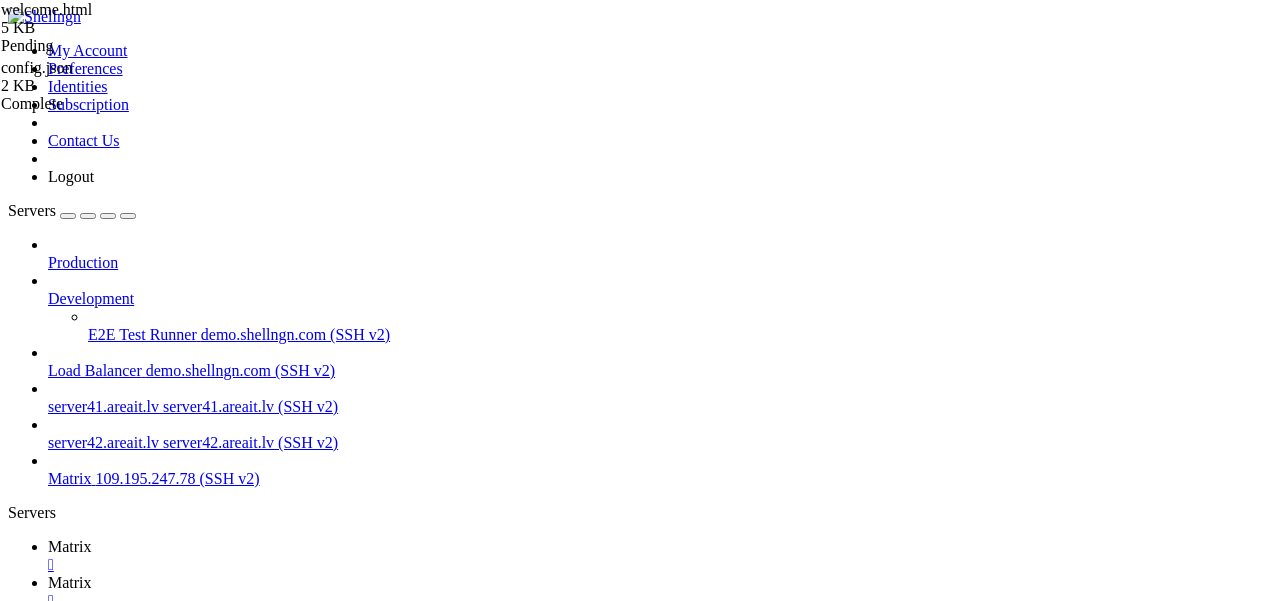 click on "Reconnect" at bounding box center (48, 1507) 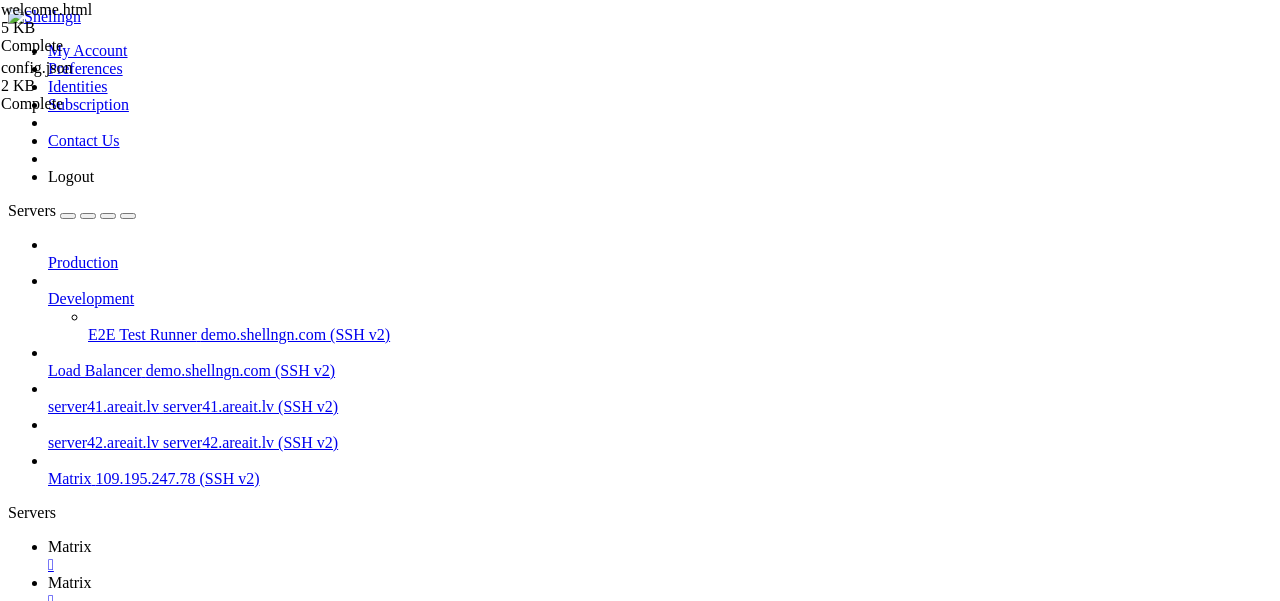 scroll, scrollTop: 1843, scrollLeft: 0, axis: vertical 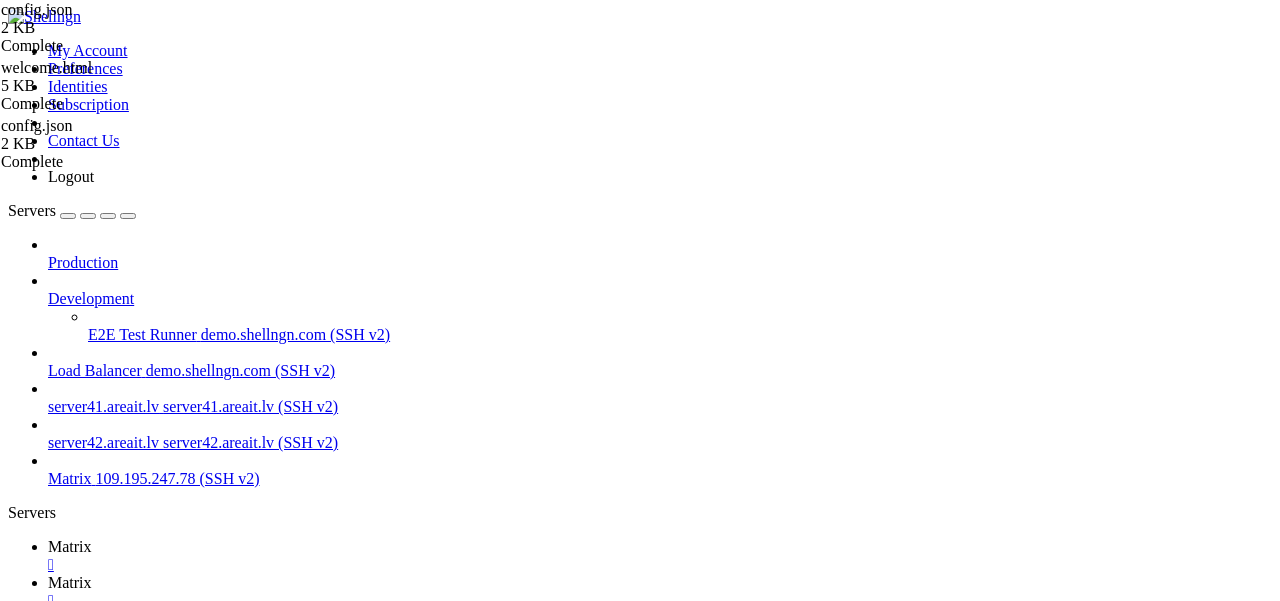 click on "} ,             "m.identity_server" :  {                   "base_url" :  "https://vector.im"             }       } ,       "disable_custom_urls" :  false ,       "disable_guests" :  false ,       "disable_login_language_selector" :  false ,       "disable_3pid_login" :  false ,       "brand" :  "MTX-NET" ,       "integrations_ui_url" :  "https://scalar.vector.im/" ,       "integrations_rest_url" :  "https://scalar.vector.im/api" ,       "integrations_widgets_urls" :  [             "https://scalar.vector.im/_matrix/integrations/v1" ,             "https://scalar.vector.im/api" ,             "https://scalar-staging.vector.im/_matrix/integrations/v1" ,             "https://scalar-staging.vector.im/api" ,             "https://scalar-staging.riot.im/scalar/api"       ] ,       "default_country_code" :  "AT" ,       "show_labs_settings" :  true ,       "features" :  { } ,       "default_federate" :  true ,       "default_theme" :  "dark" ,       "room_directory" :  {             "servers" :  [ ]       }" at bounding box center (654, 1823) 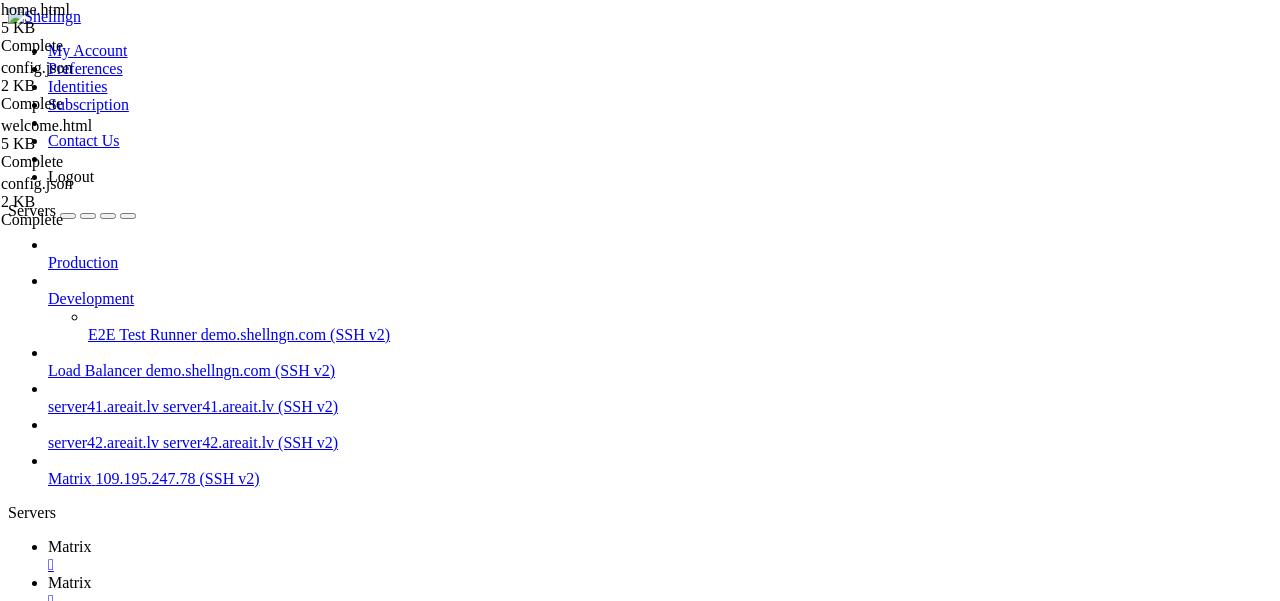 scroll, scrollTop: 1843, scrollLeft: 0, axis: vertical 